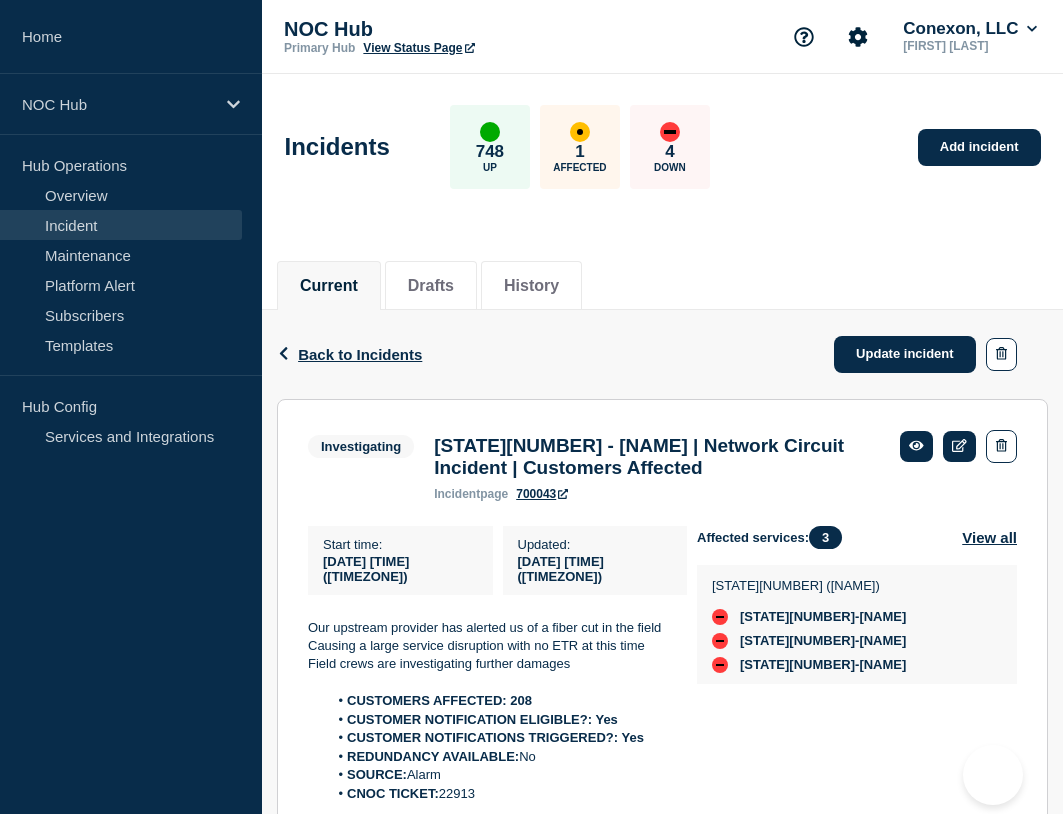 scroll, scrollTop: 100, scrollLeft: 0, axis: vertical 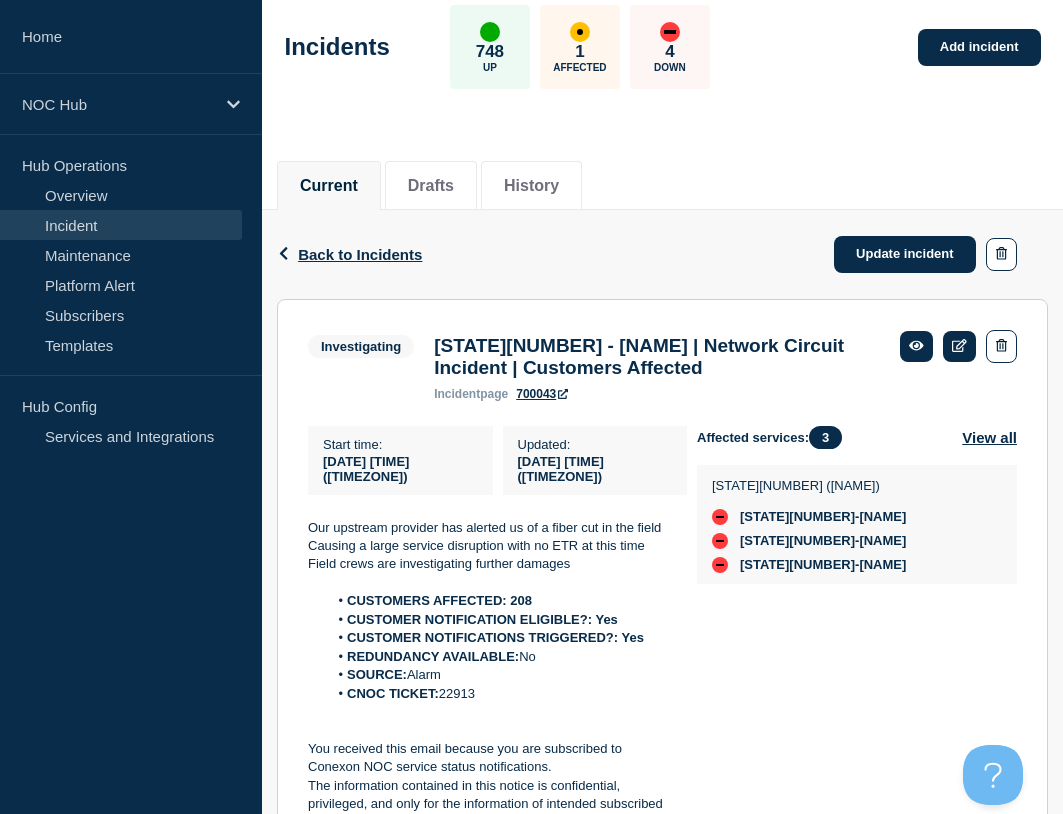 click on "Back Back to Incidents Update incident" at bounding box center [662, 254] 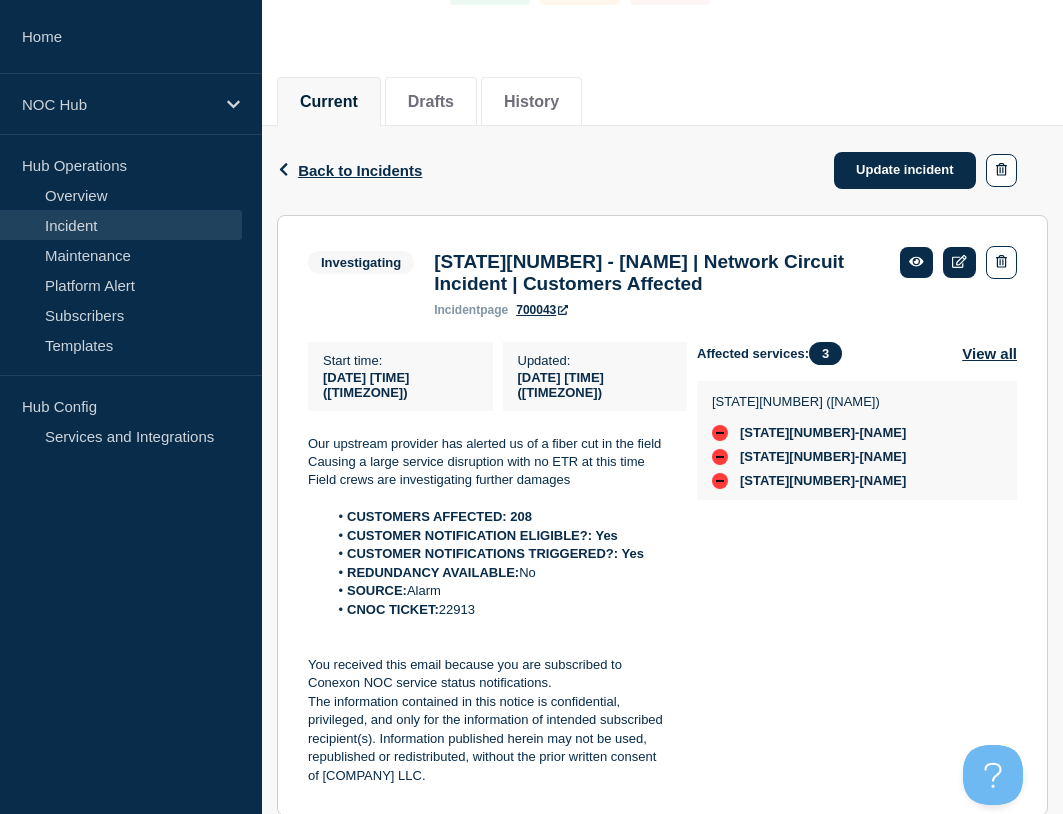 scroll, scrollTop: 262, scrollLeft: 0, axis: vertical 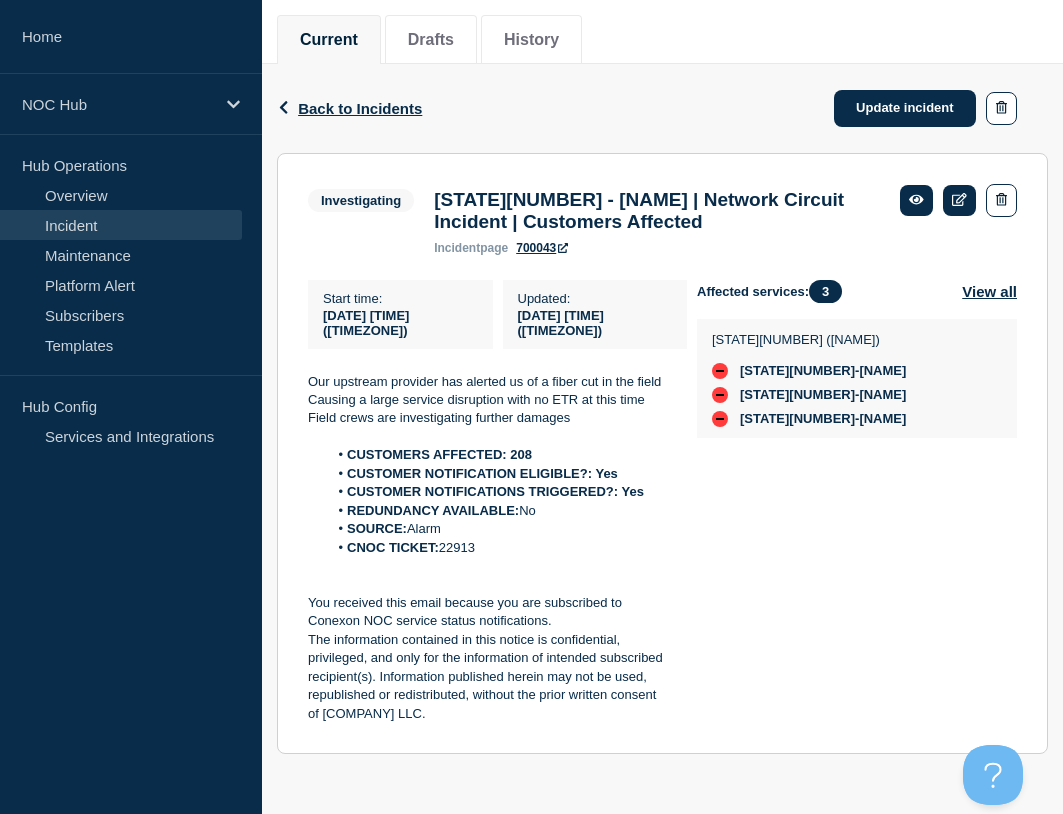 click on "Back Back to Incidents Update incident" at bounding box center (662, 108) 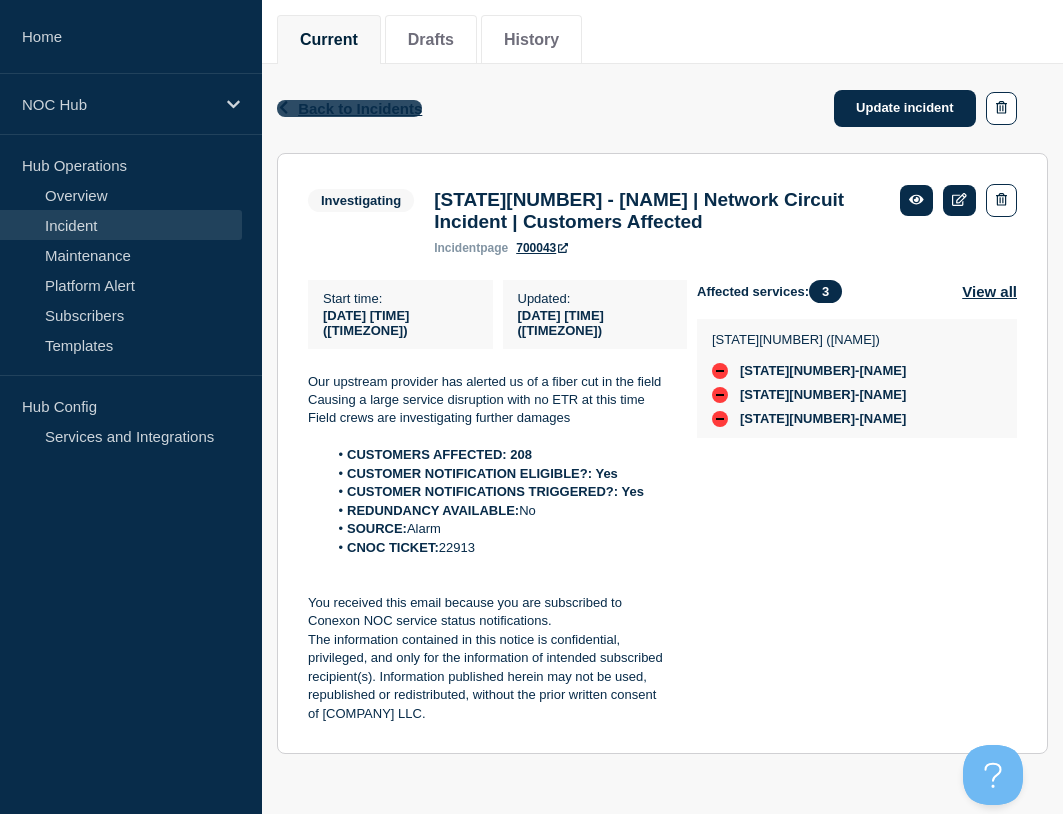 click on "Back to Incidents" 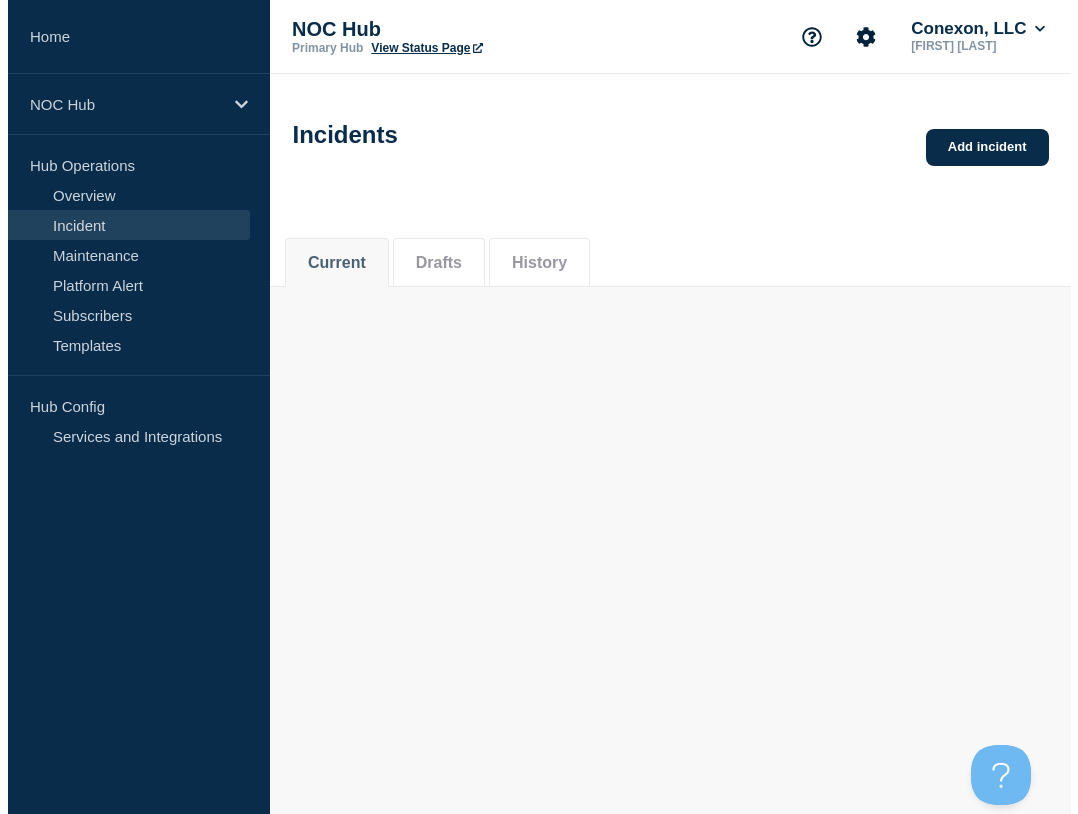 scroll, scrollTop: 0, scrollLeft: 0, axis: both 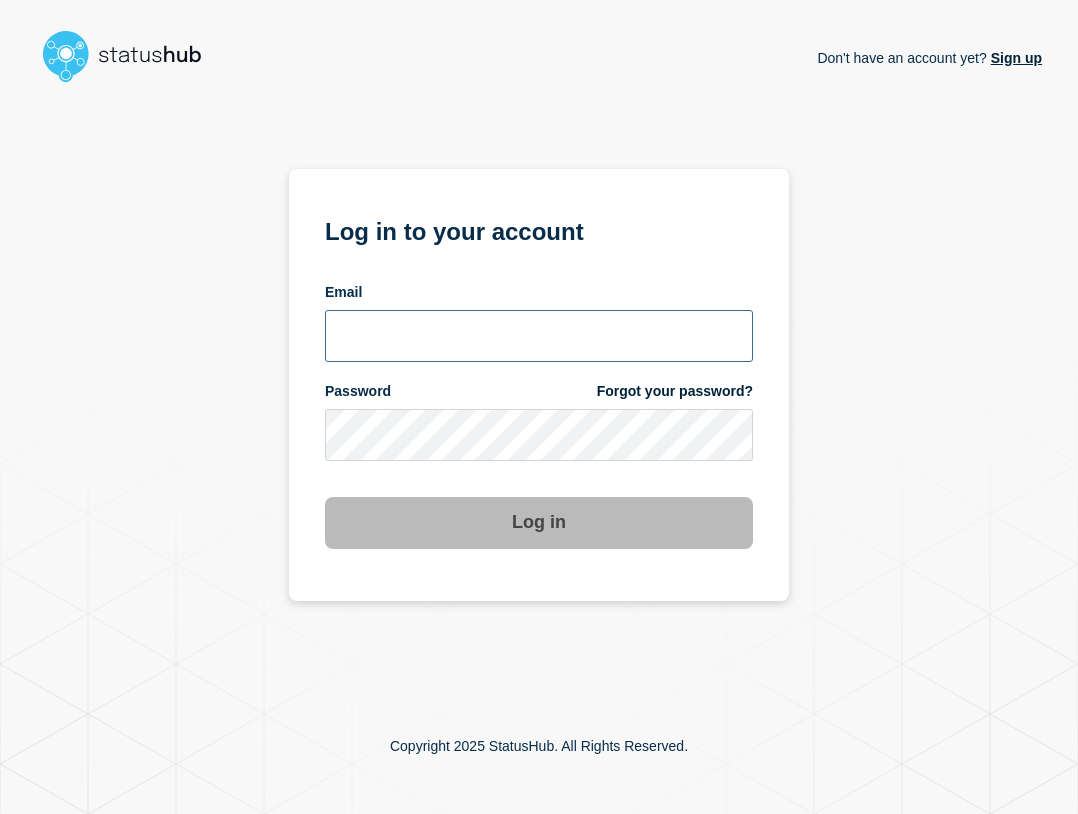type on "[USERNAME]@example.com" 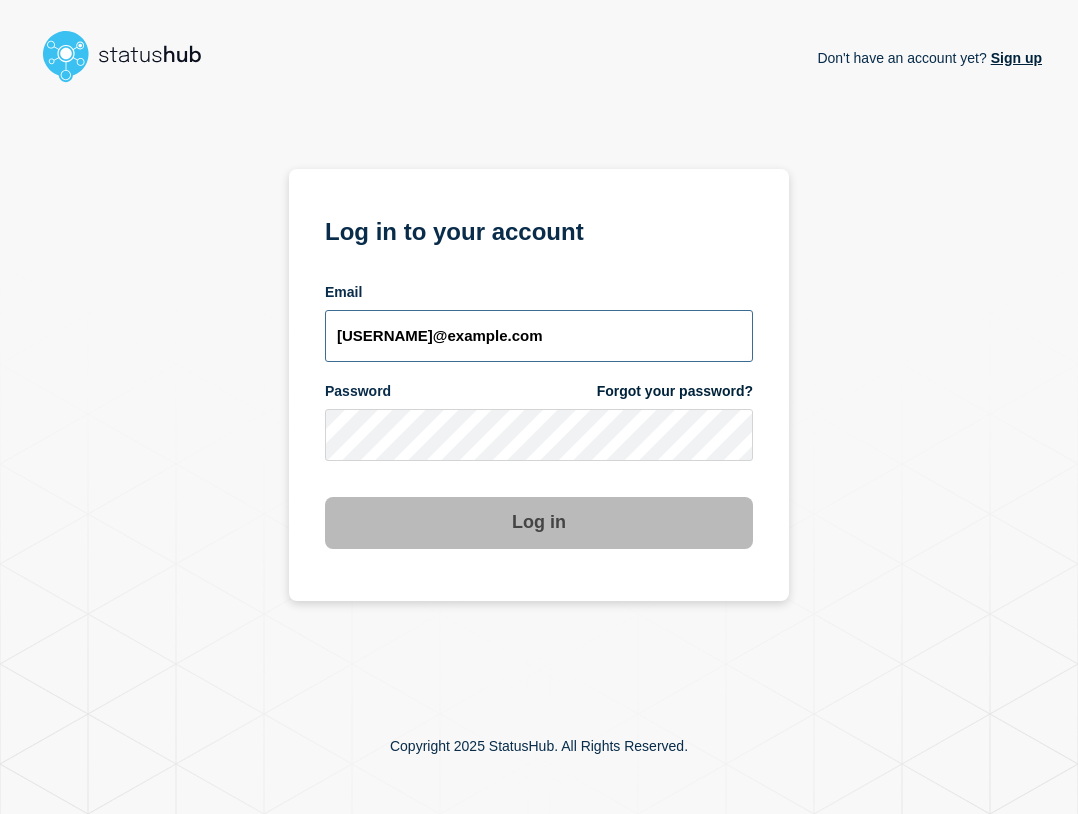 click on "[USERNAME]@example.com" at bounding box center [539, 336] 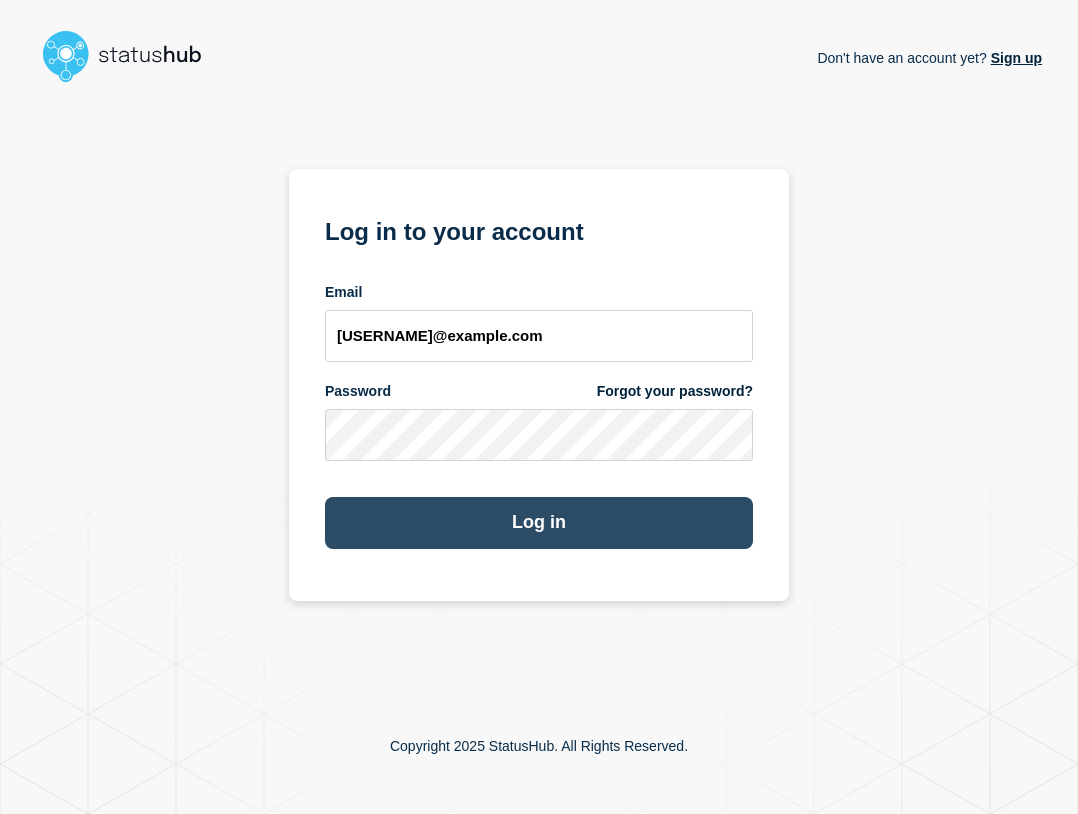 click on "Log in" at bounding box center (539, 523) 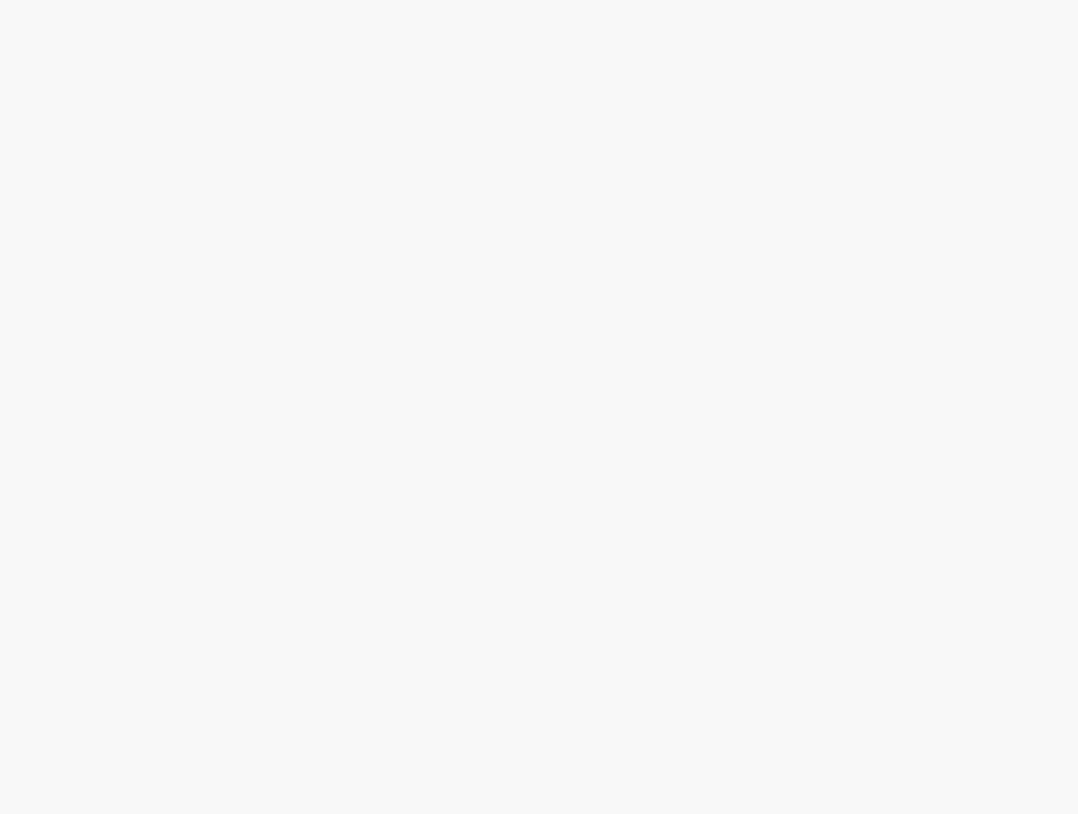 scroll, scrollTop: 0, scrollLeft: 0, axis: both 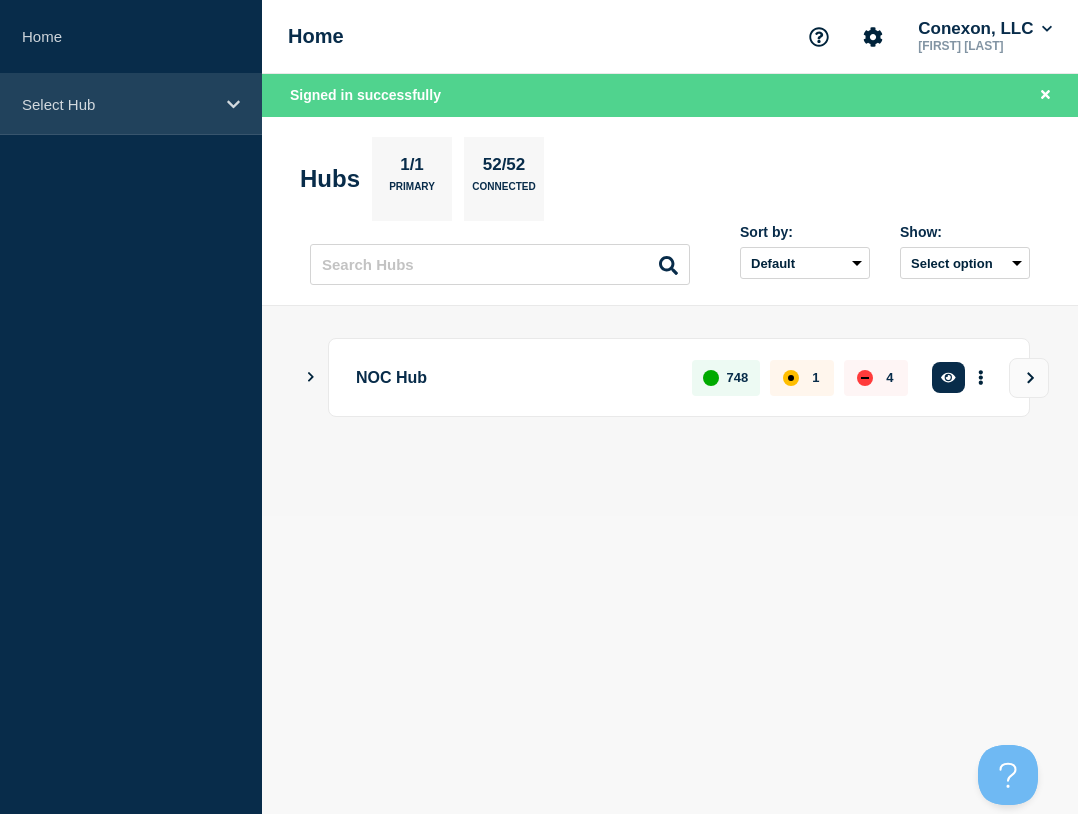 click on "Select Hub" at bounding box center (131, 104) 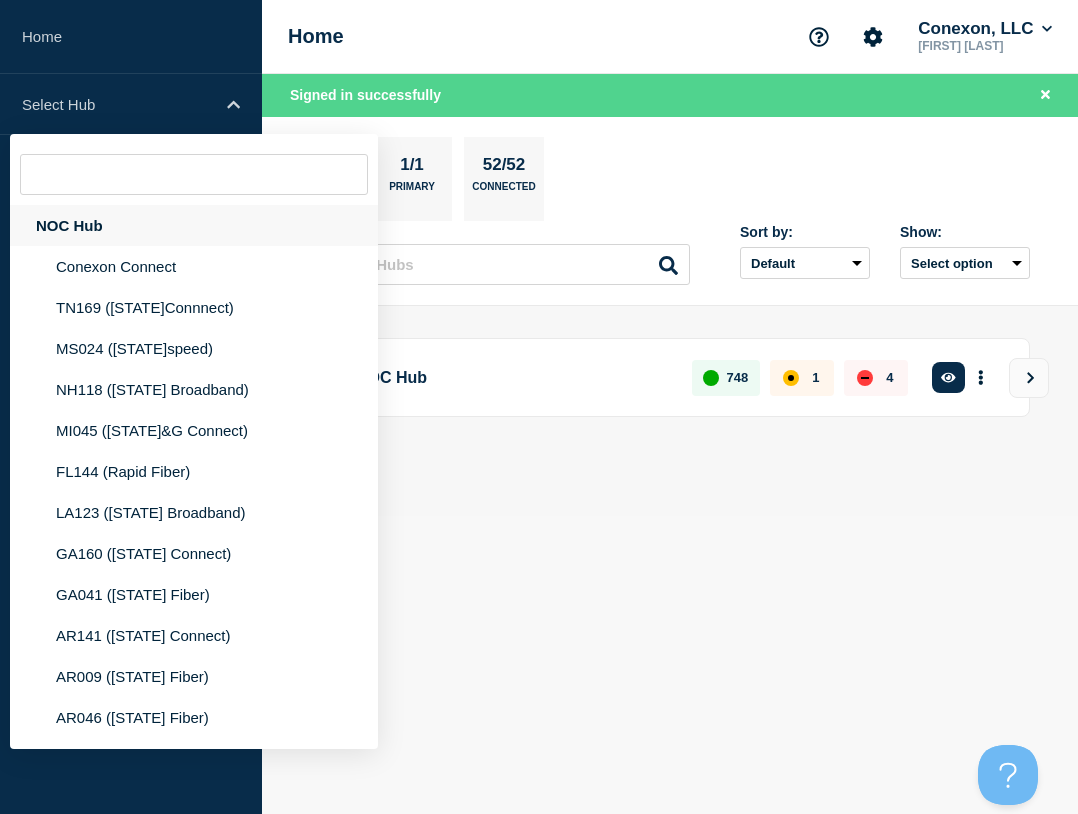 click on "NOC Hub" at bounding box center (194, 225) 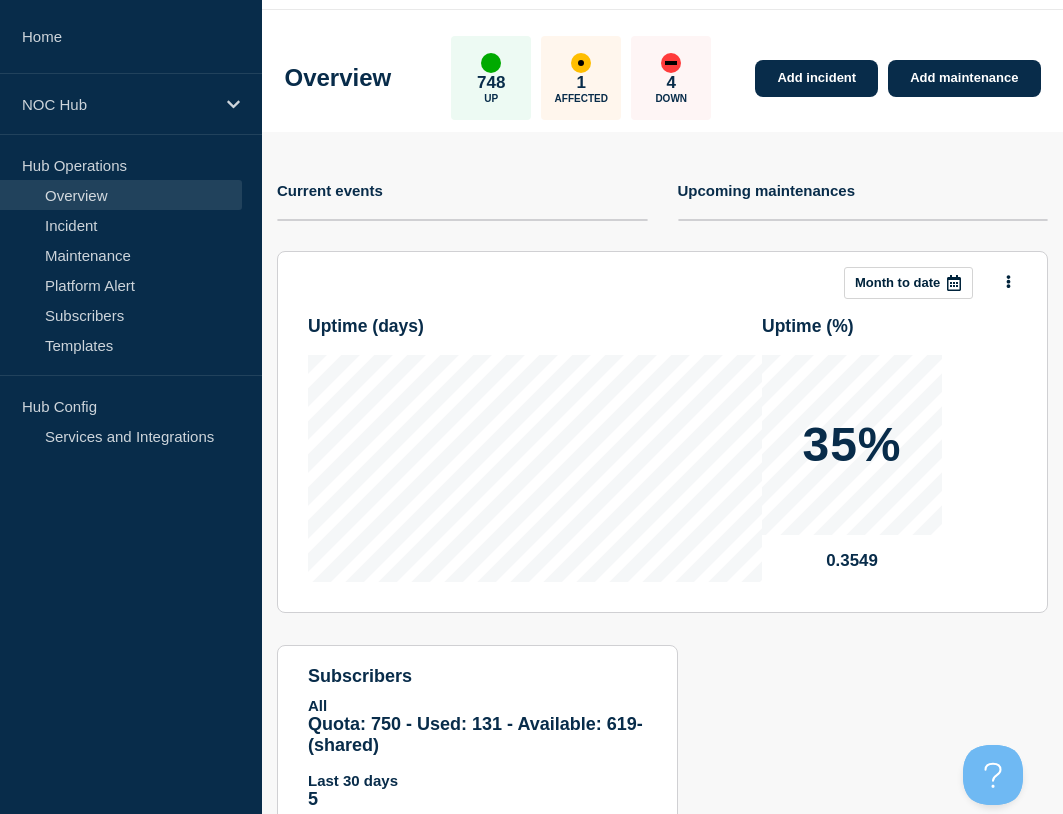 scroll, scrollTop: 141, scrollLeft: 0, axis: vertical 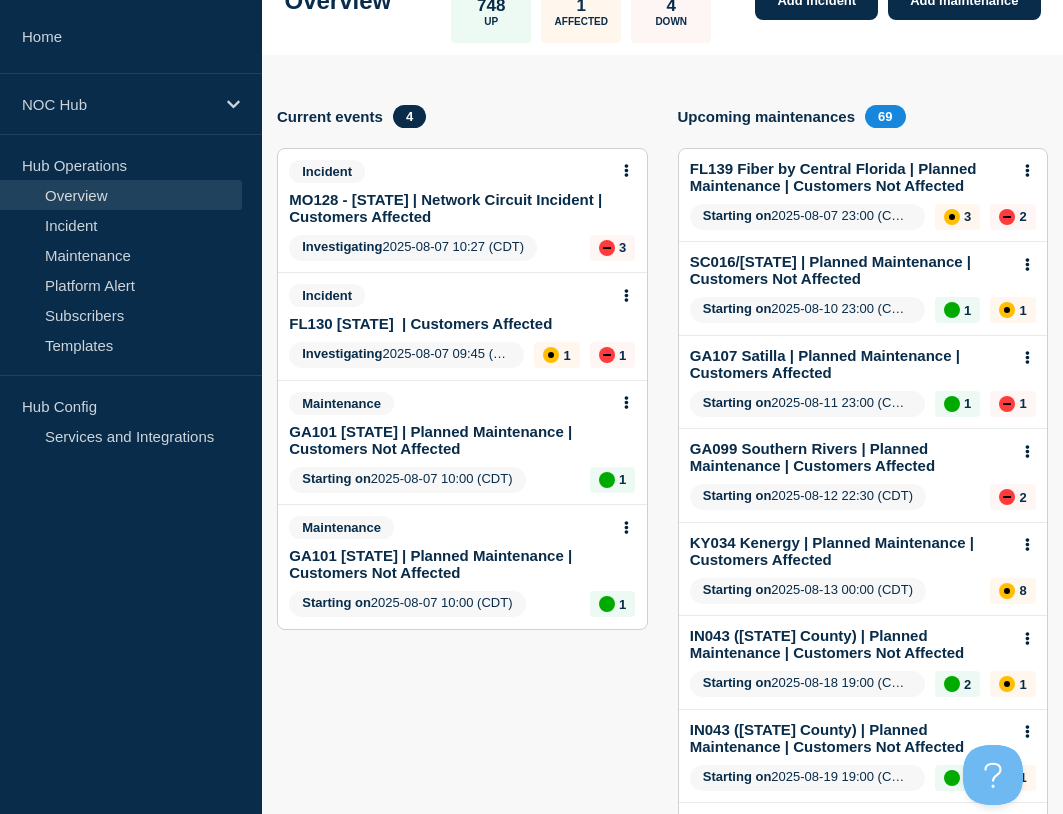 click on "FL130 TriCounty  | Customers Affected" at bounding box center (420, 323) 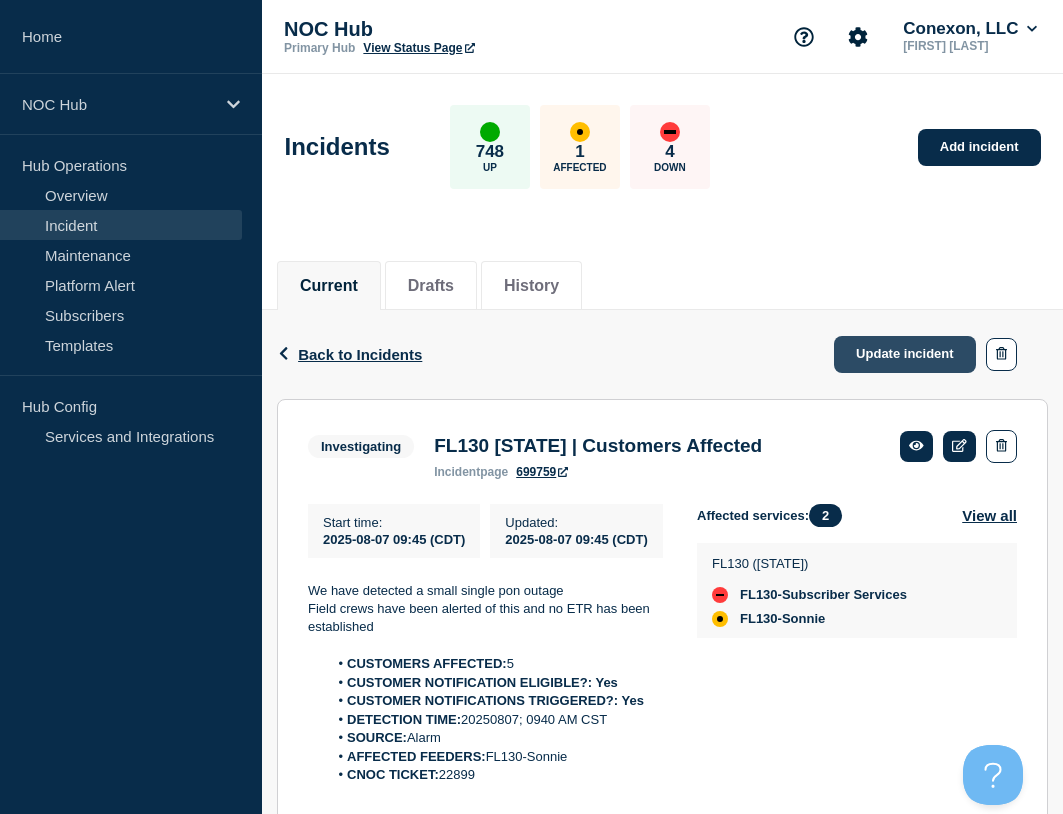 click on "Update incident" 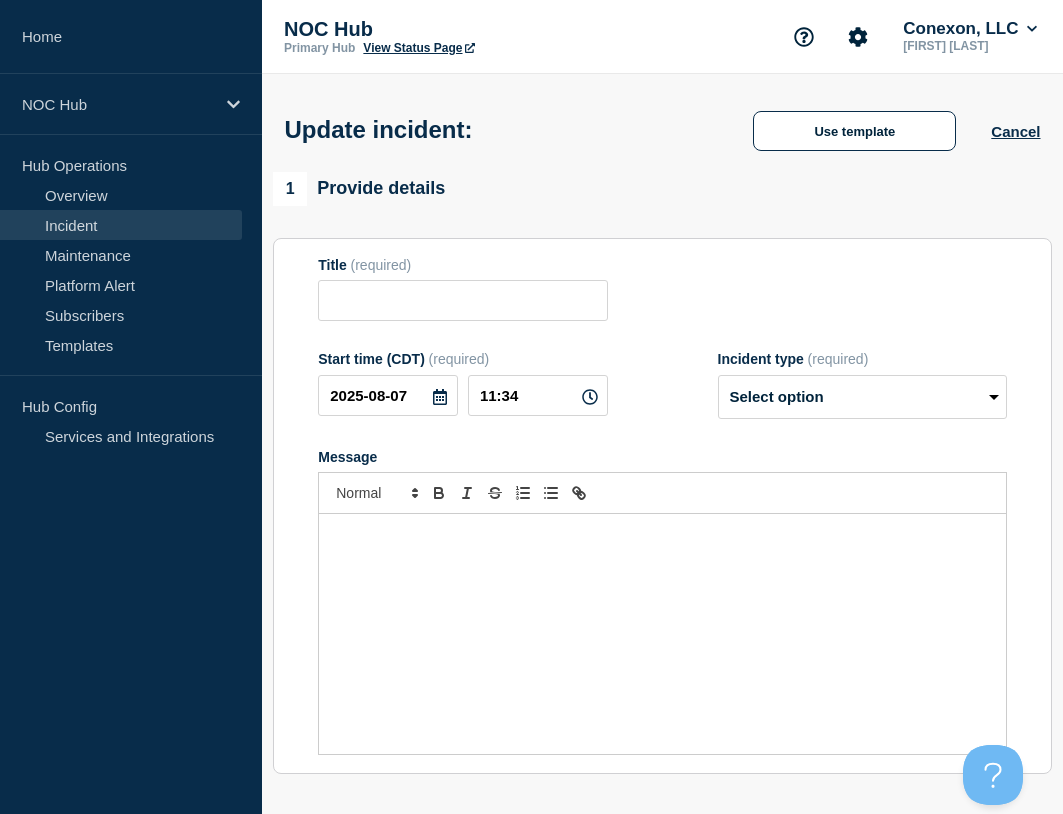 type on "FL130 TriCounty  | Customers Affected" 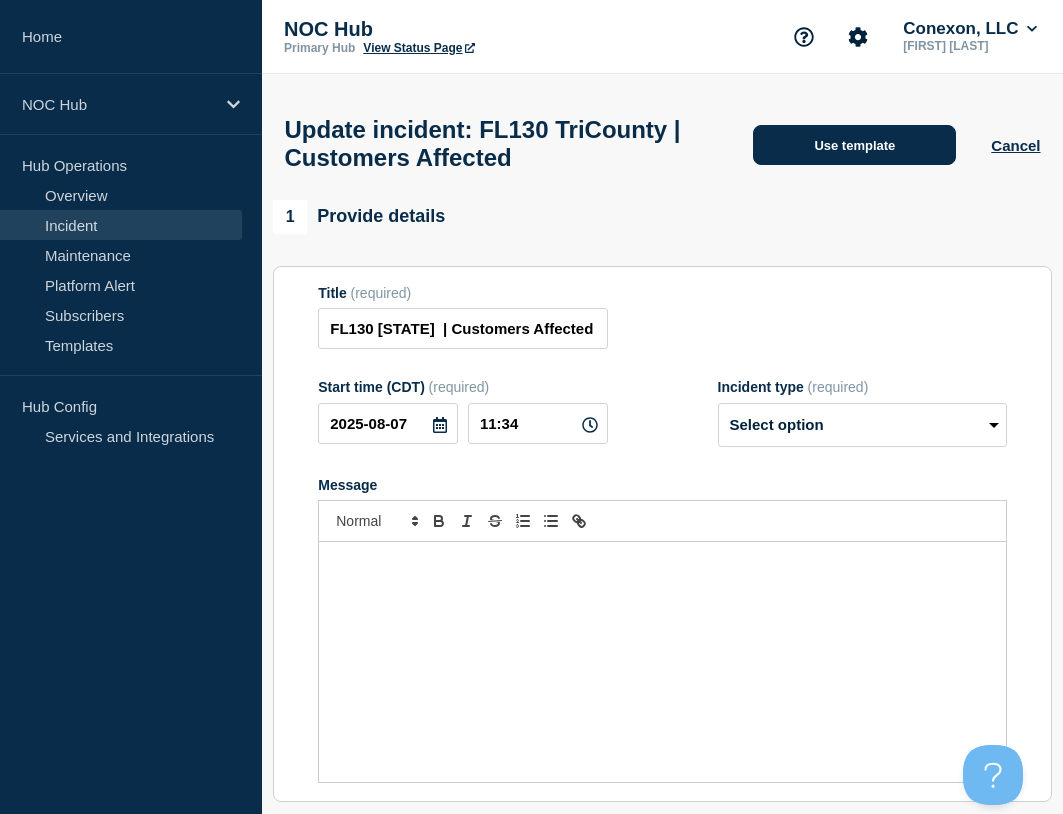 click on "Use template" at bounding box center (854, 145) 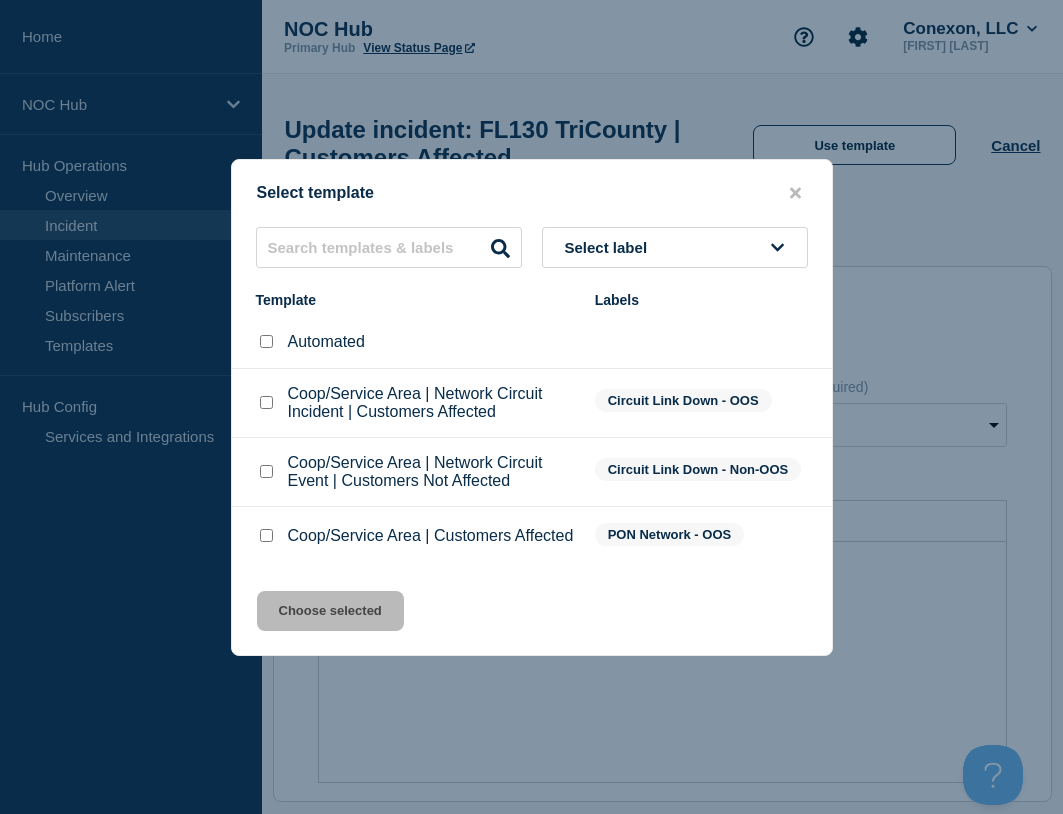 click at bounding box center [266, 535] 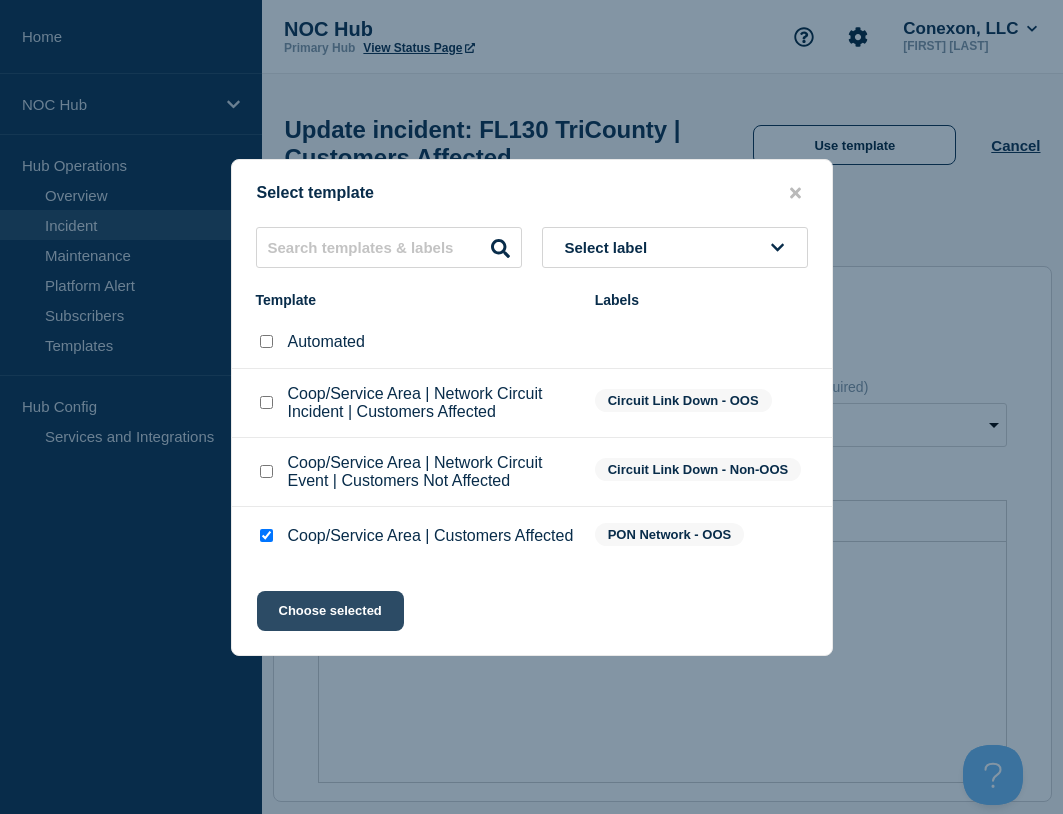 click on "Choose selected" 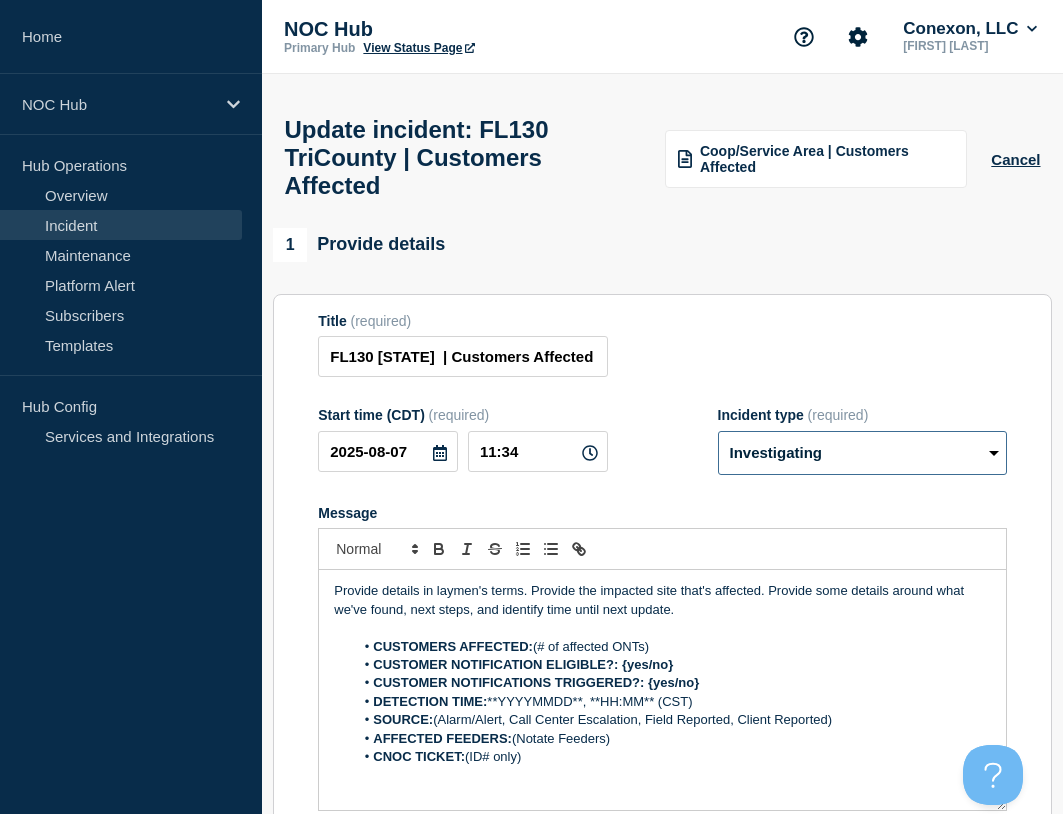 drag, startPoint x: 757, startPoint y: 469, endPoint x: 755, endPoint y: 486, distance: 17.117243 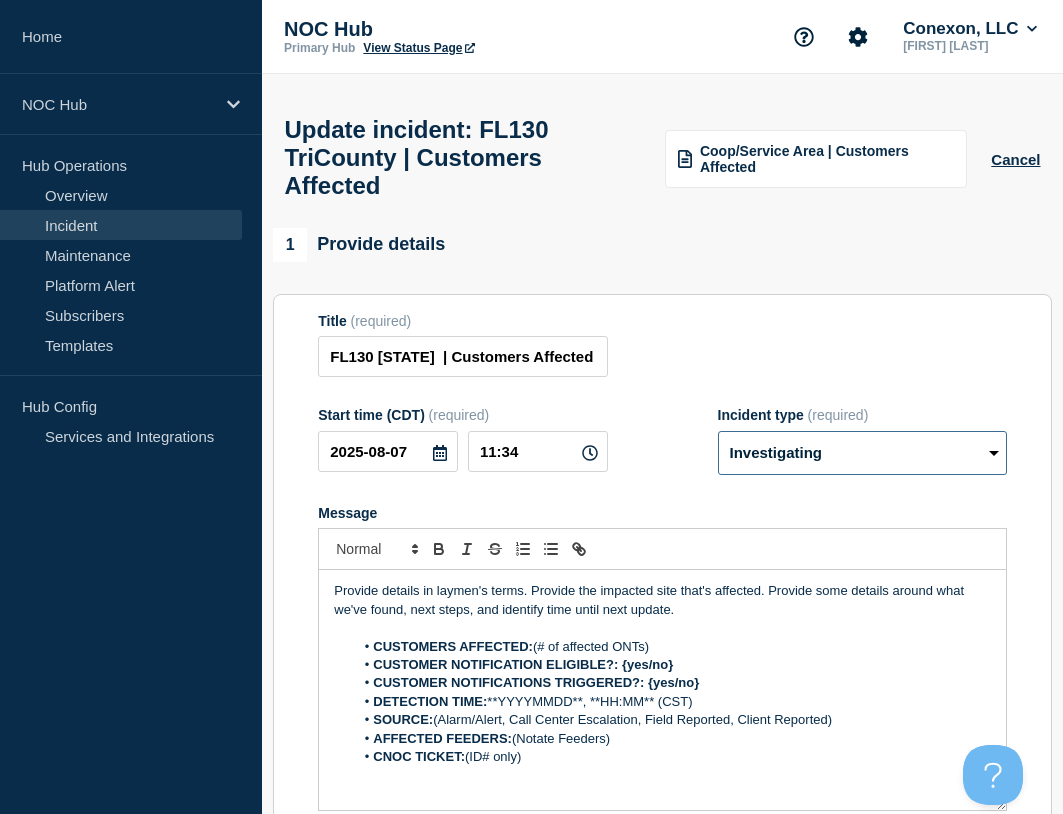 click on "Select option Investigating Identified Monitoring Resolved" at bounding box center [862, 453] 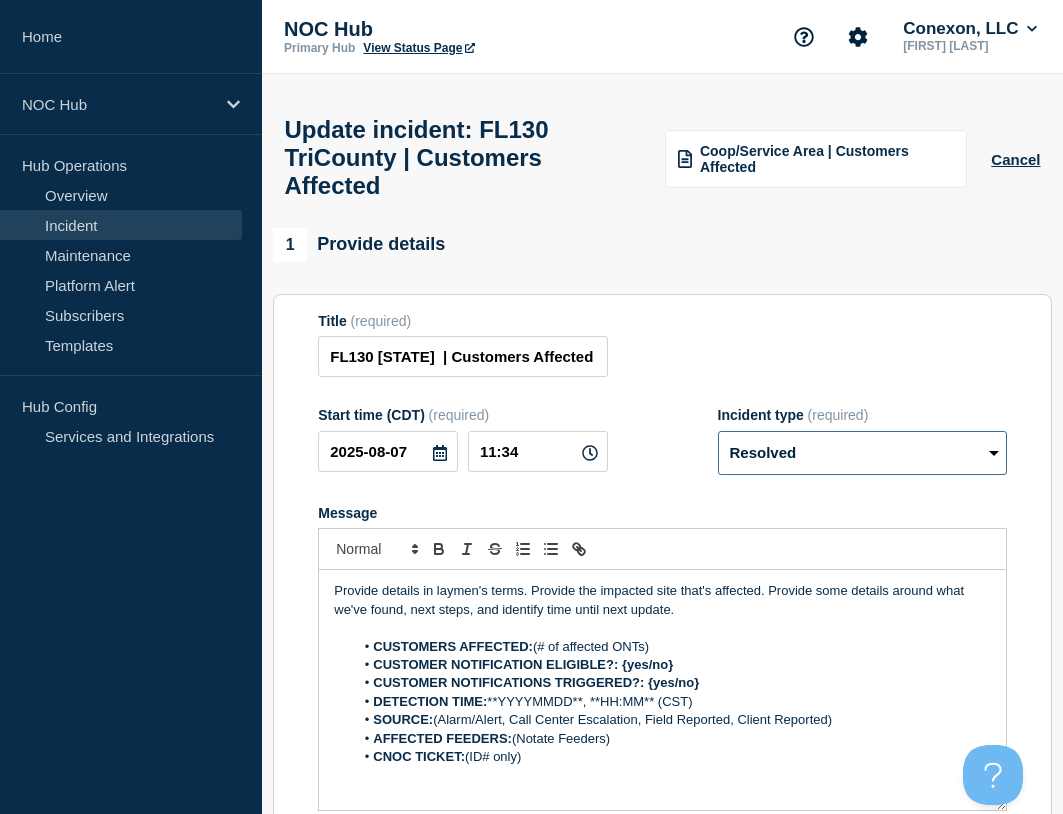 click on "Select option Investigating Identified Monitoring Resolved" at bounding box center [862, 453] 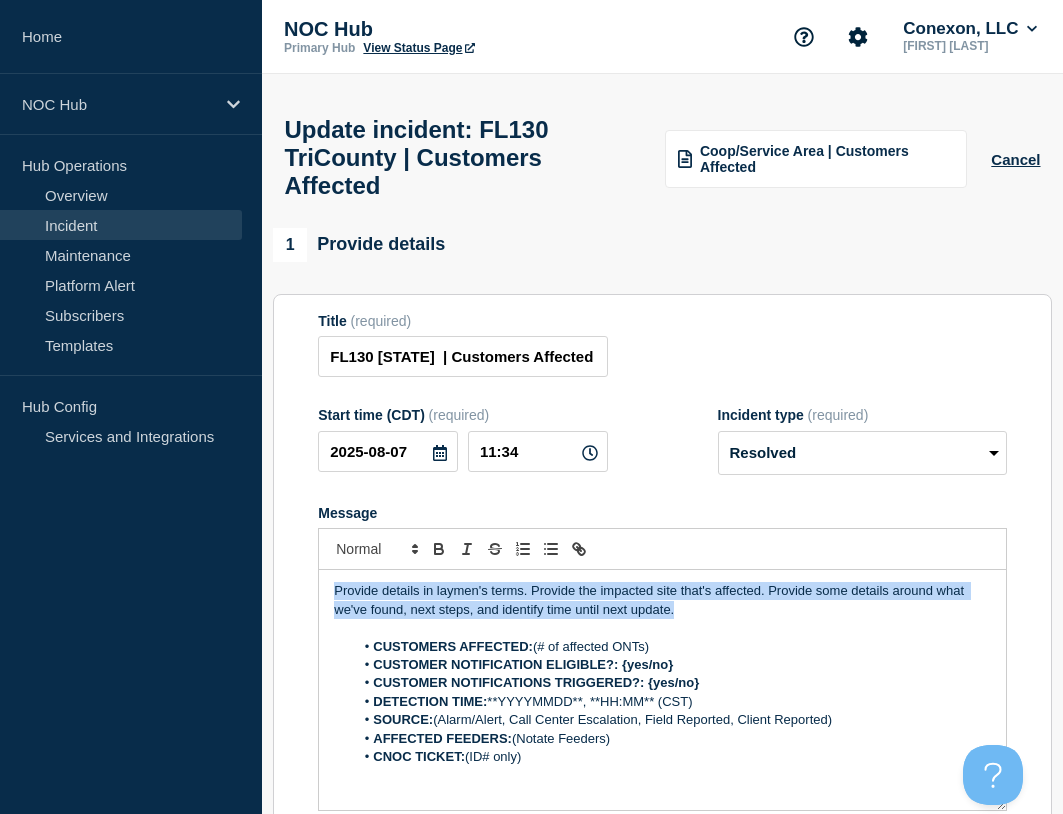 drag, startPoint x: 714, startPoint y: 633, endPoint x: 326, endPoint y: 596, distance: 389.7602 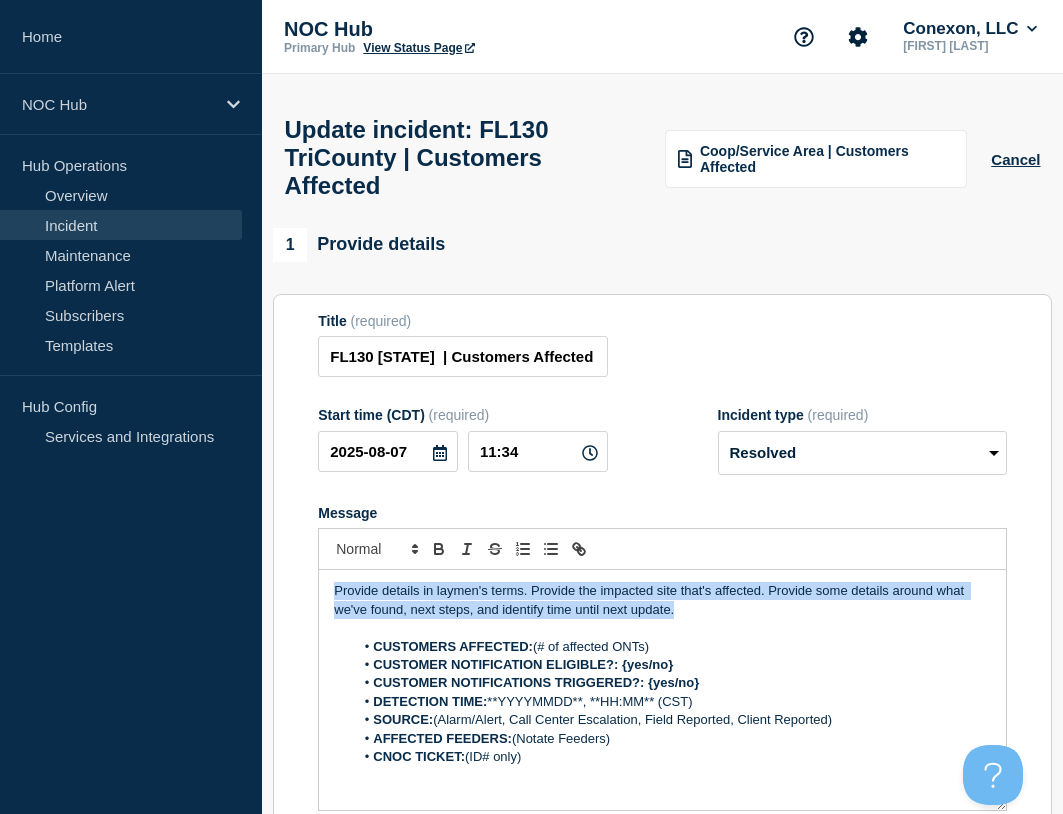 click on "Provide details in laymen's terms. Provide the impacted site that's affected. Provide some details around what we've found, next steps, and identify time until next update. CUSTOMERS AFFECTED:  (# of affected ONTs) CUSTOMER NOTIFICATION ELIGIBLE?: {yes/no} CUSTOMER NOTIFICATIONS TRIGGERED?: {yes/no}   DETECTION TIME:  **YYYYMMDD**, **HH:MM** (CST)   SOURCE:  (Alarm/Alert, Call Center Escalation, Field Reported, Client Reported)   AFFECTED FEEDERS:  (Notate Feeders) CNOC TICKET:  (ID# only) You received this email because you are subscribed to Conexon NOC service status notifications. The information contained in this notice is confidential, privileged, and only for the information of intended subscribed recipient(s). Information published herein may not be used, republished or redistributed, without the prior written consent of Conexon LLC." at bounding box center (662, 690) 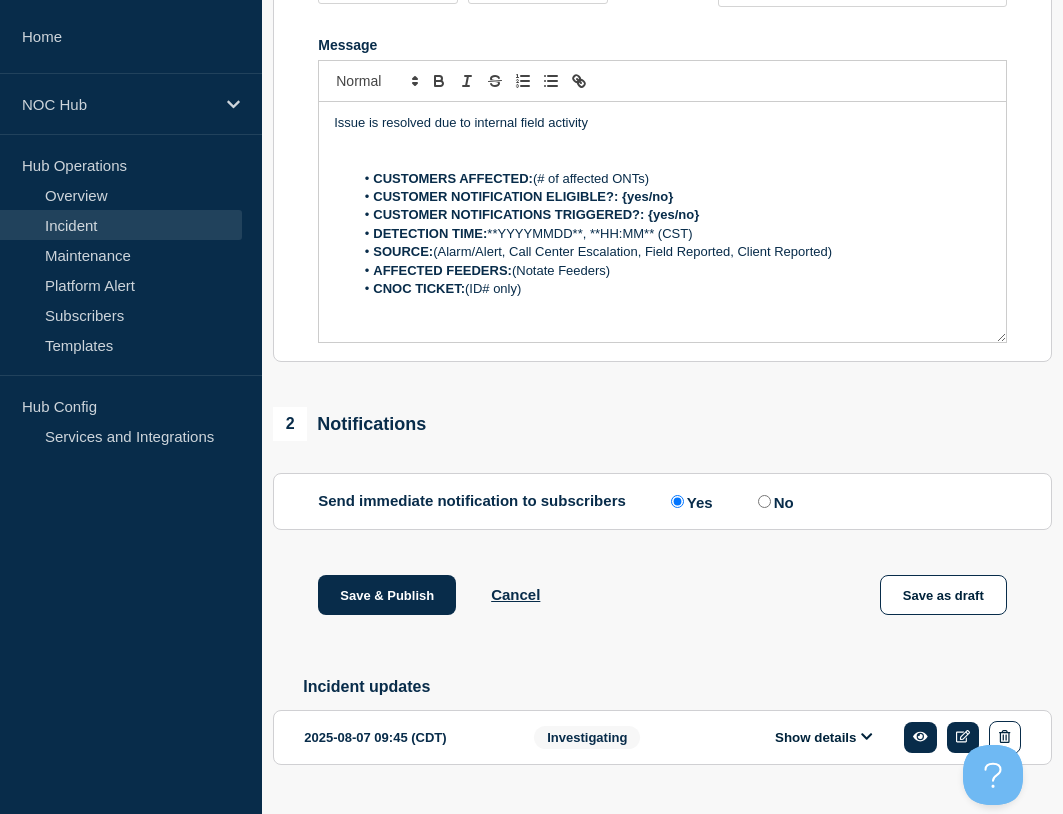 scroll, scrollTop: 532, scrollLeft: 0, axis: vertical 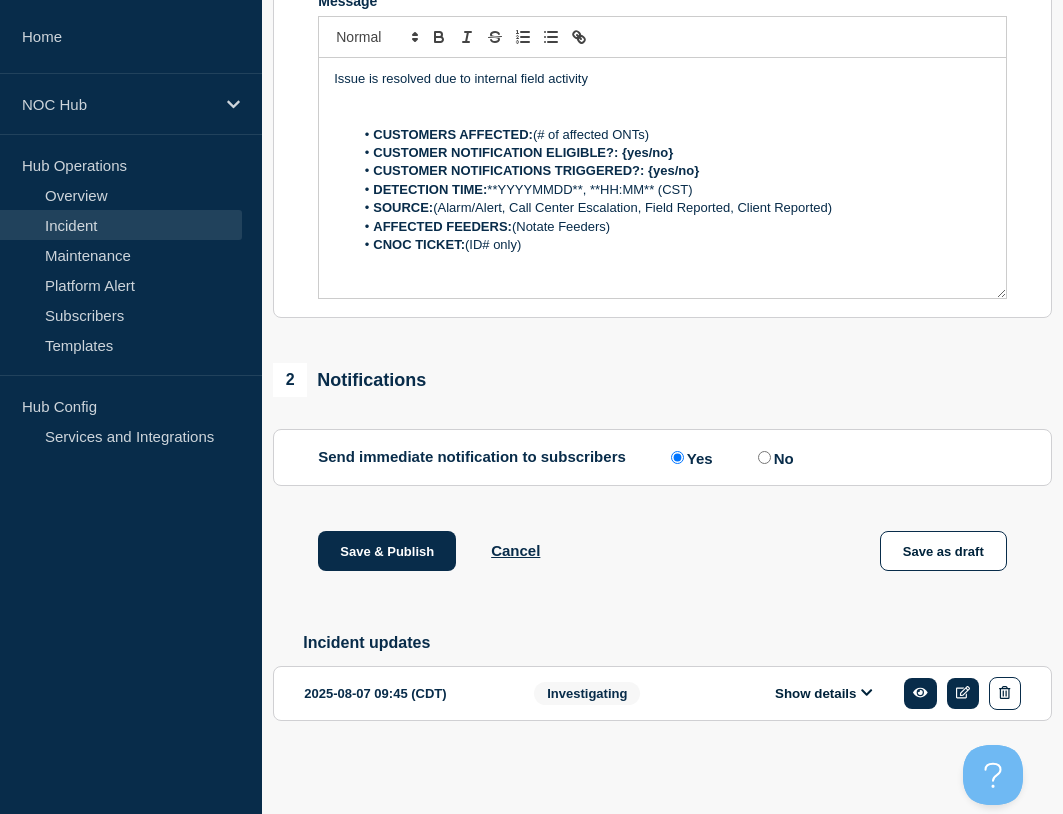 click on "2025-08-07 09:45 (CDT)" at bounding box center (404, 693) 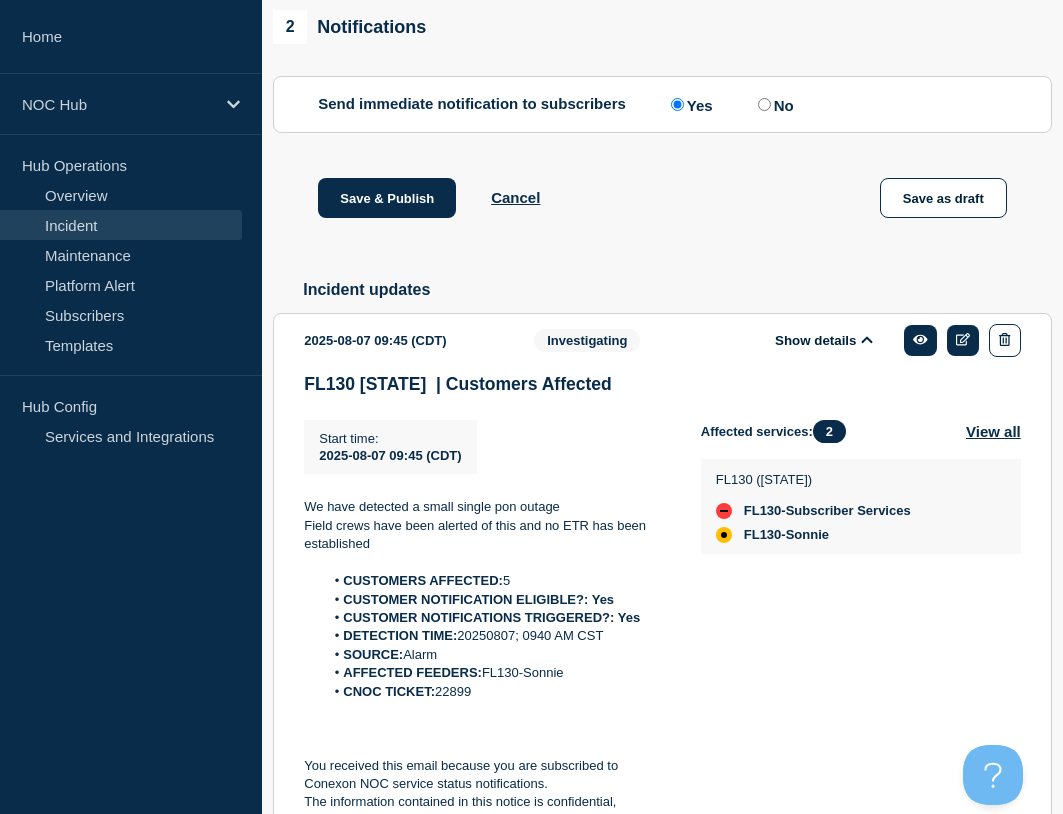 scroll, scrollTop: 932, scrollLeft: 0, axis: vertical 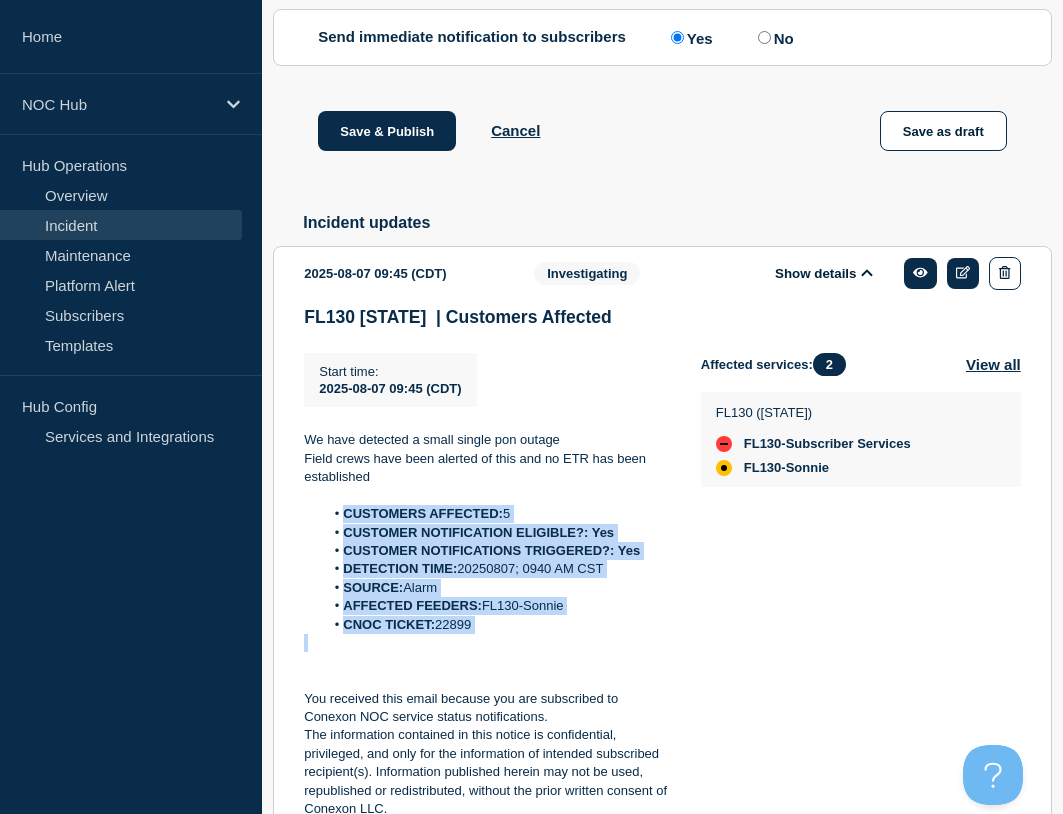 drag, startPoint x: 557, startPoint y: 661, endPoint x: 343, endPoint y: 532, distance: 249.87396 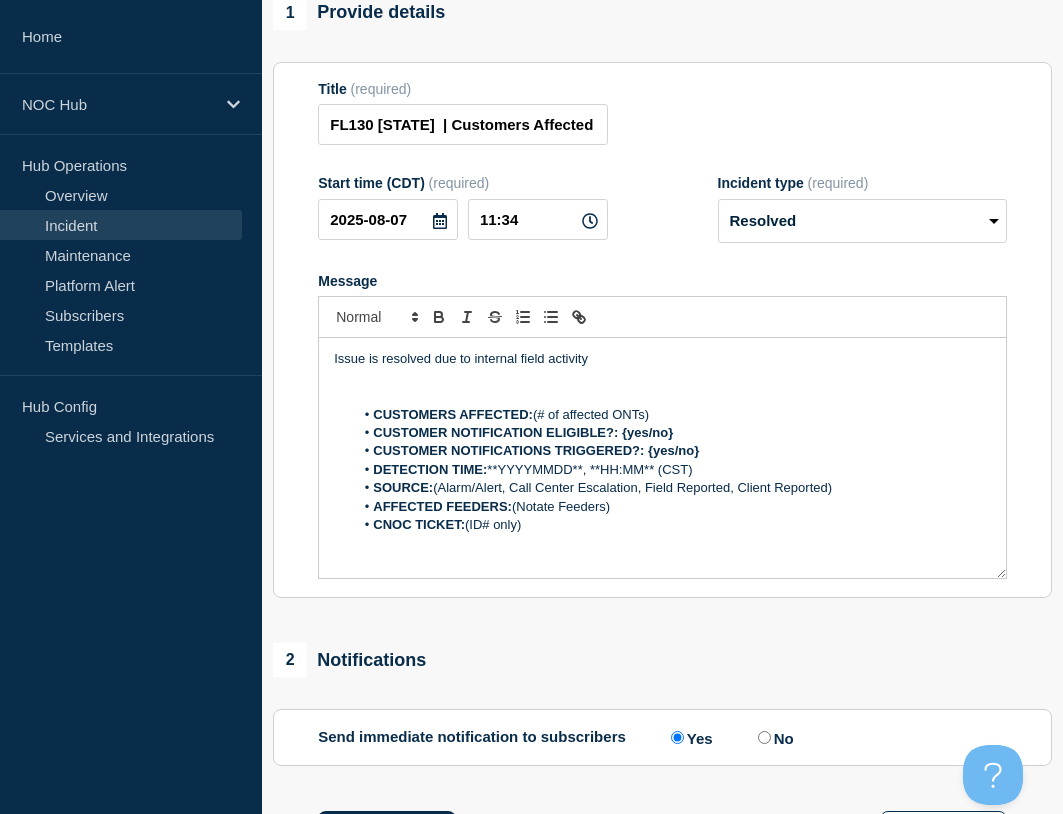 drag, startPoint x: 548, startPoint y: 517, endPoint x: 363, endPoint y: 419, distance: 209.35378 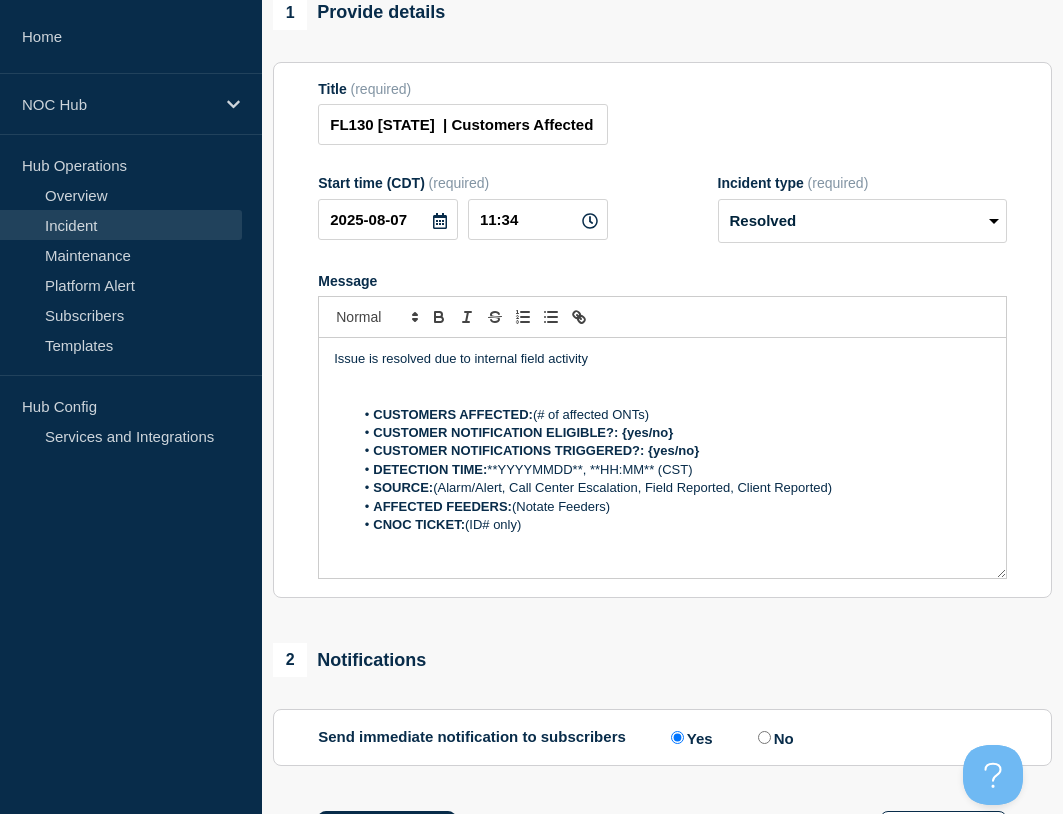 click on "Issue is resolved due to internal field activity CUSTOMERS AFFECTED:  (# of affected ONTs) CUSTOMER NOTIFICATION ELIGIBLE?: {yes/no} CUSTOMER NOTIFICATIONS TRIGGERED?: {yes/no}   DETECTION TIME:  **YYYYMMDD**, **HH:MM** (CST)   SOURCE:  (Alarm/Alert, Call Center Escalation, Field Reported, Client Reported)   AFFECTED FEEDERS:  (Notate Feeders) CNOC TICKET:  (ID# only) You received this email because you are subscribed to Conexon NOC service status notifications. The information contained in this notice is confidential, privileged, and only for the information of intended subscribed recipient(s). Information published herein may not be used, republished or redistributed, without the prior written consent of Conexon LLC." at bounding box center (662, 458) 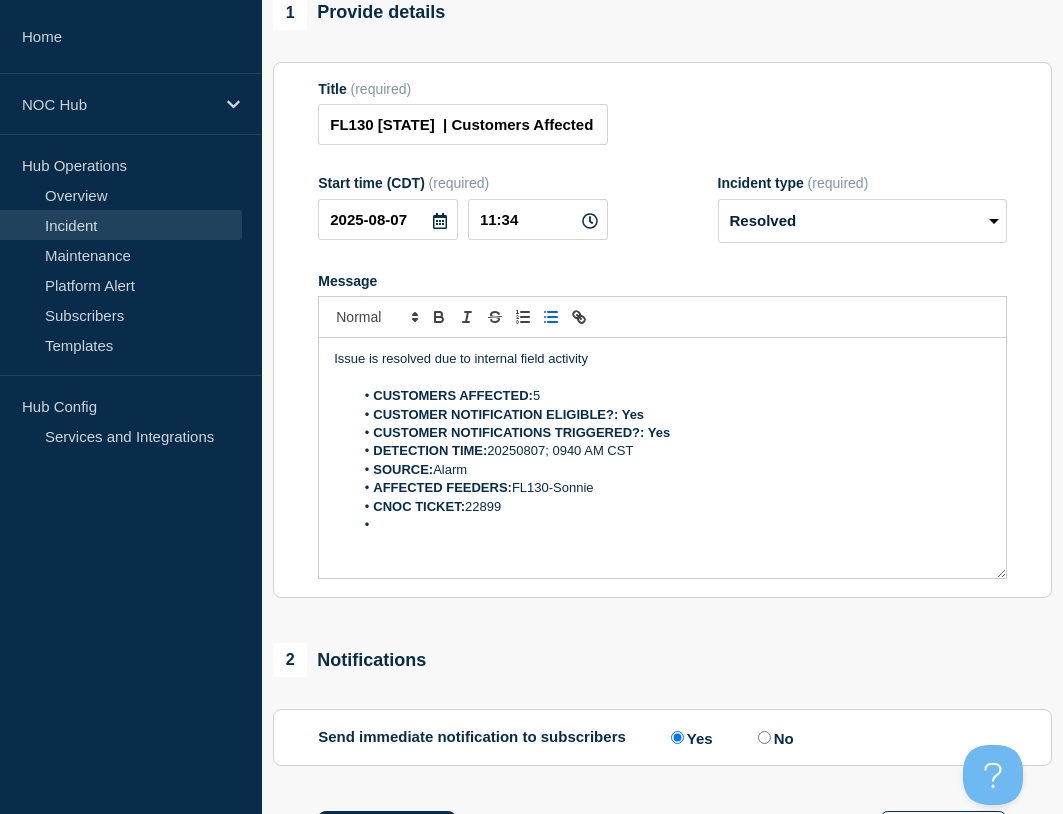 scroll, scrollTop: 98, scrollLeft: 0, axis: vertical 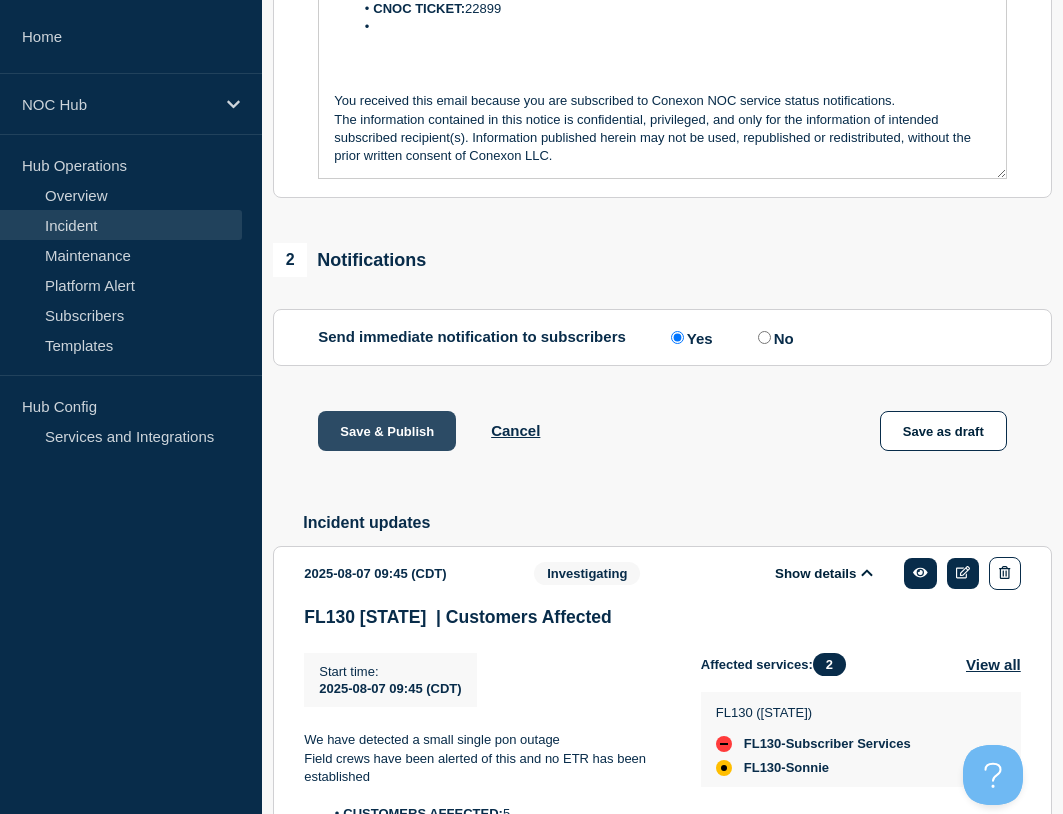 click on "Save & Publish" at bounding box center [387, 431] 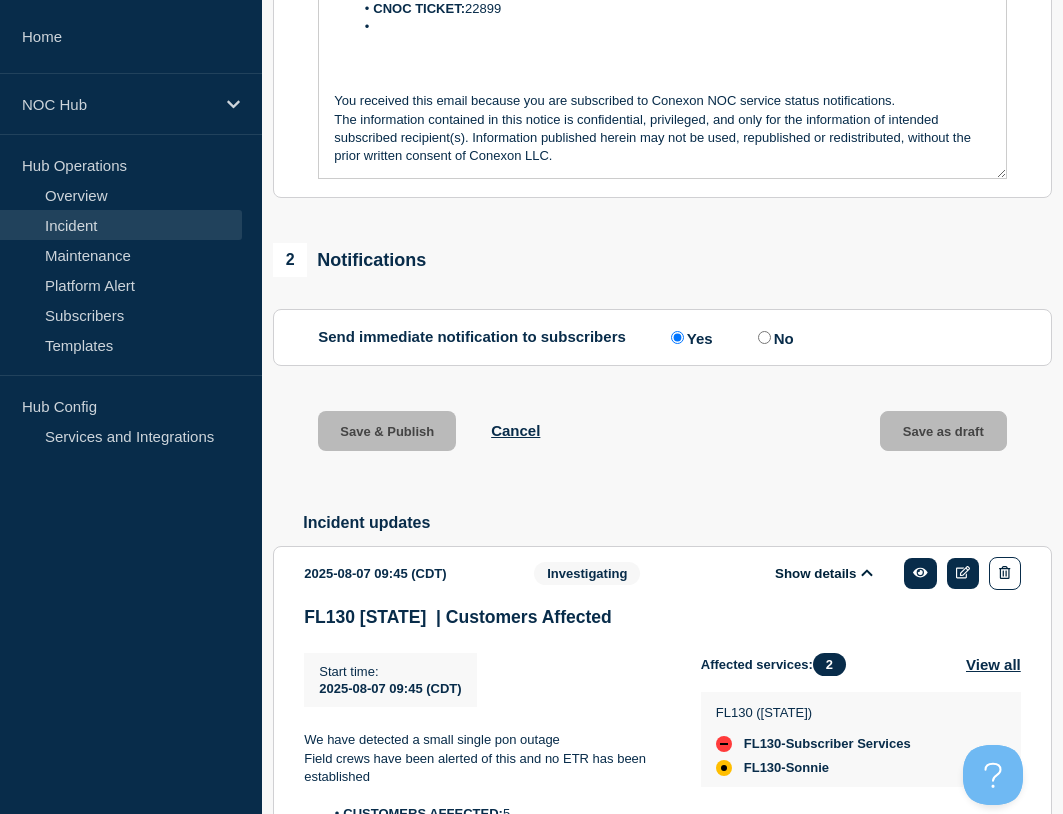 scroll, scrollTop: 0, scrollLeft: 0, axis: both 